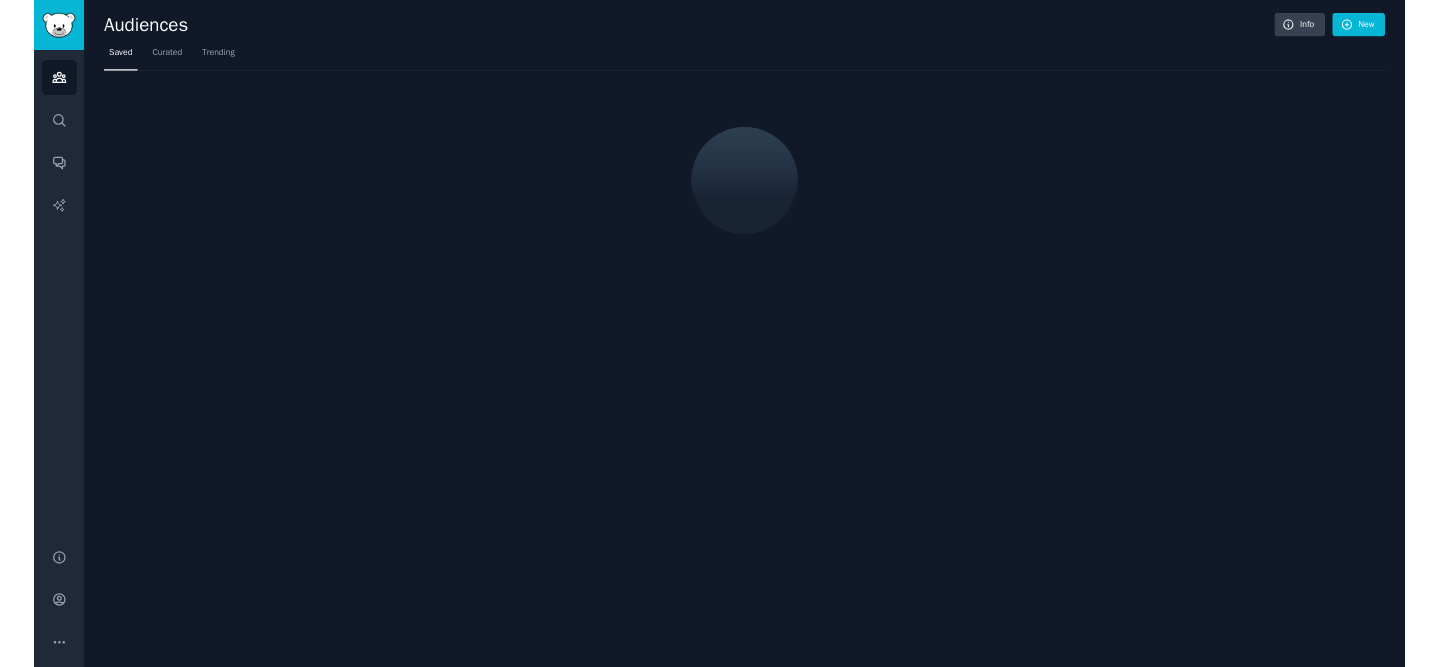 scroll, scrollTop: 0, scrollLeft: 0, axis: both 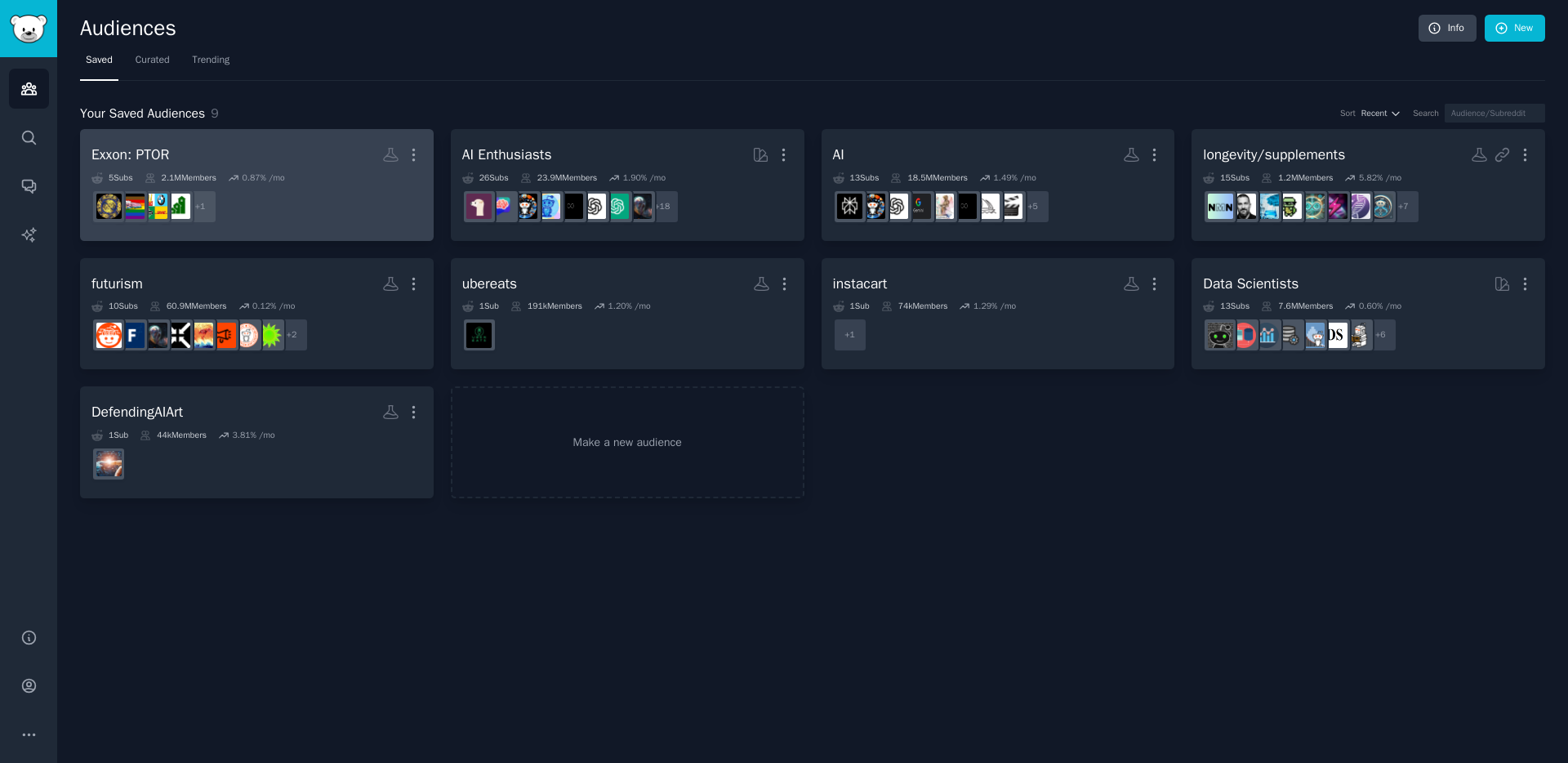 click on "+ 1" at bounding box center (256, 207) 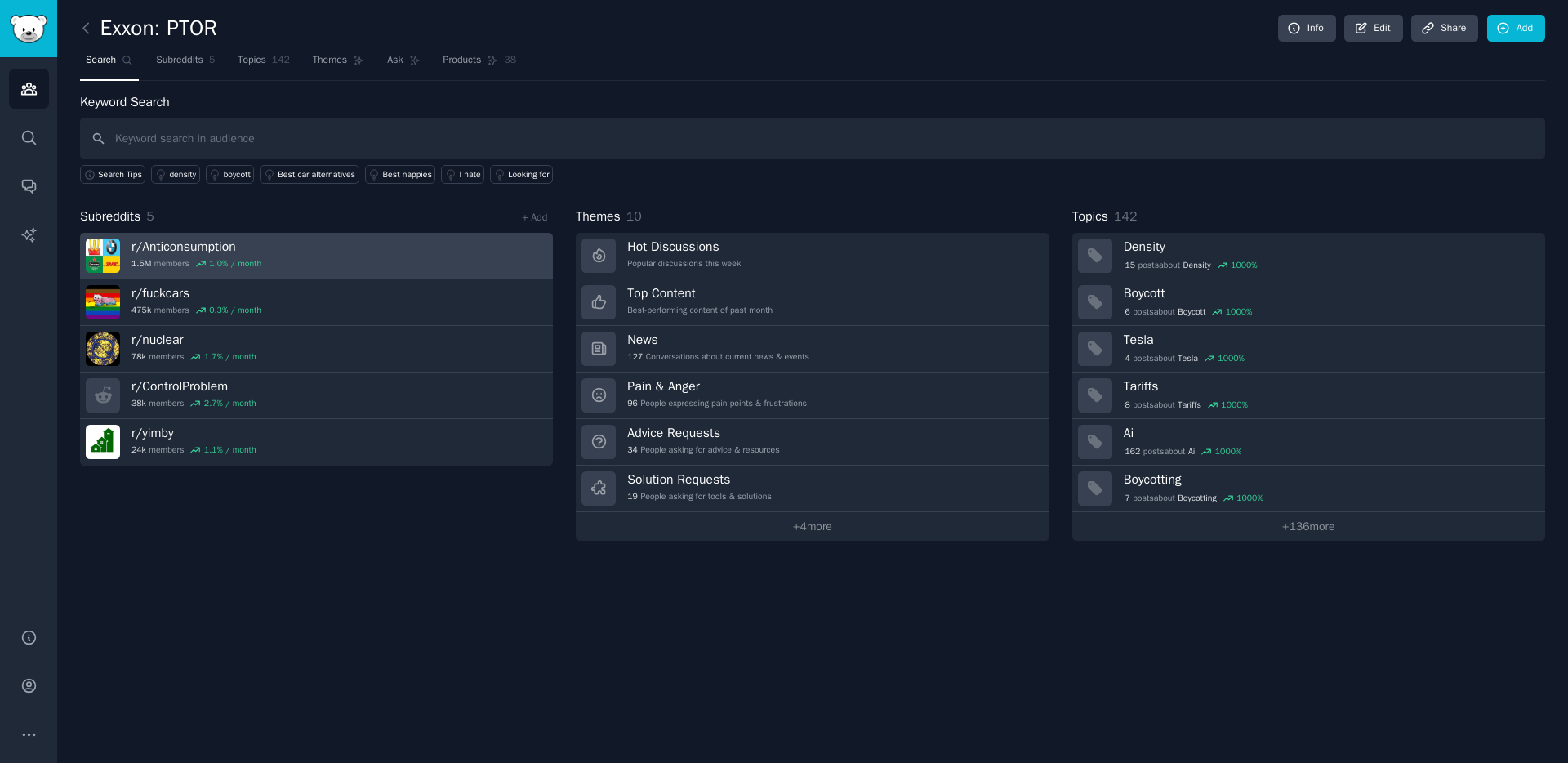 click on "r/ Anticonsumption 1.5M  members 1.0 % / month" at bounding box center [316, 256] 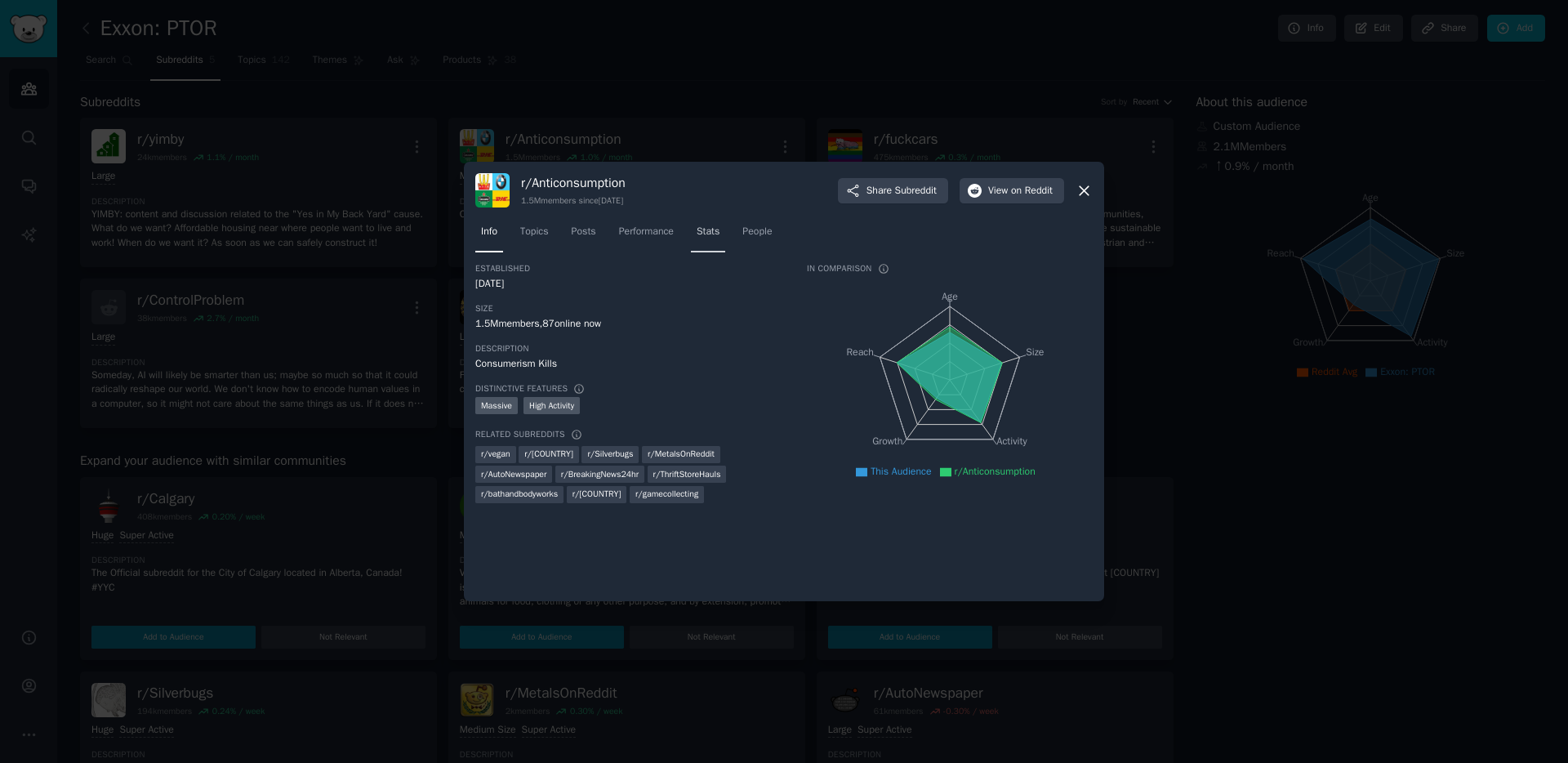 click on "Stats" at bounding box center [708, 232] 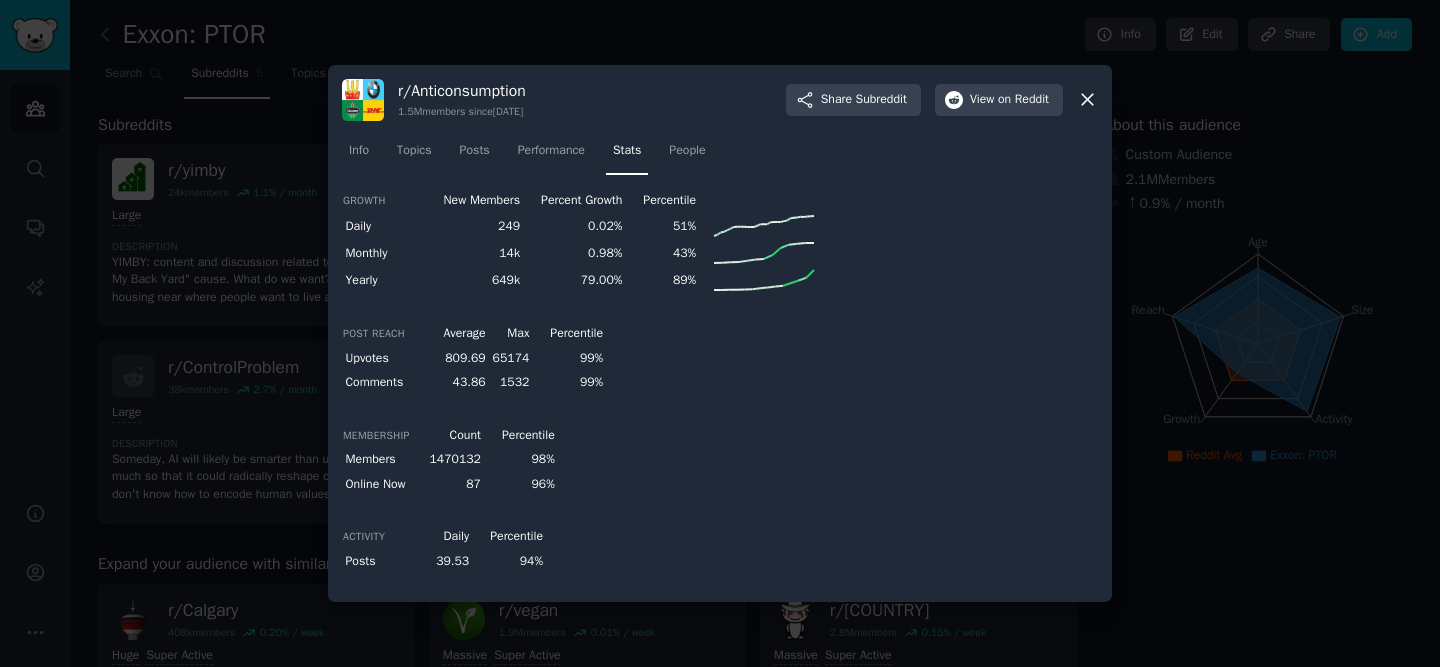 click 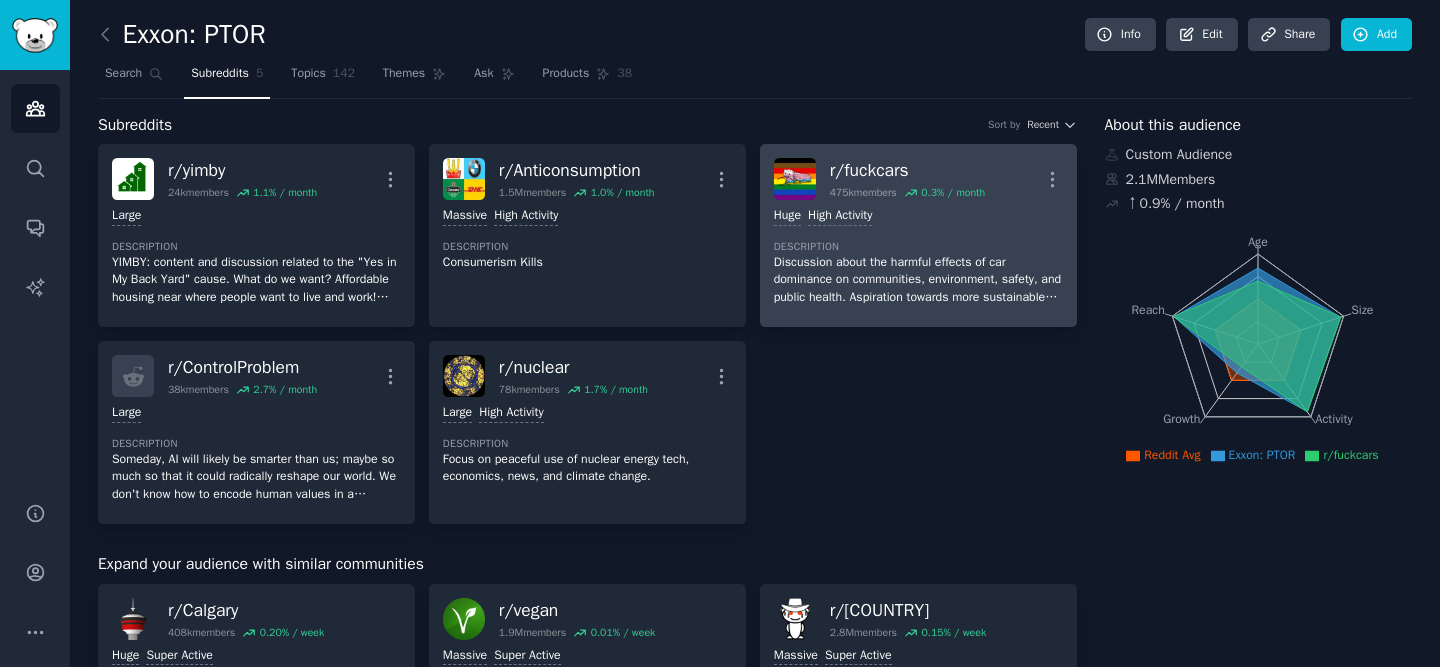 click on "Description" at bounding box center [918, 247] 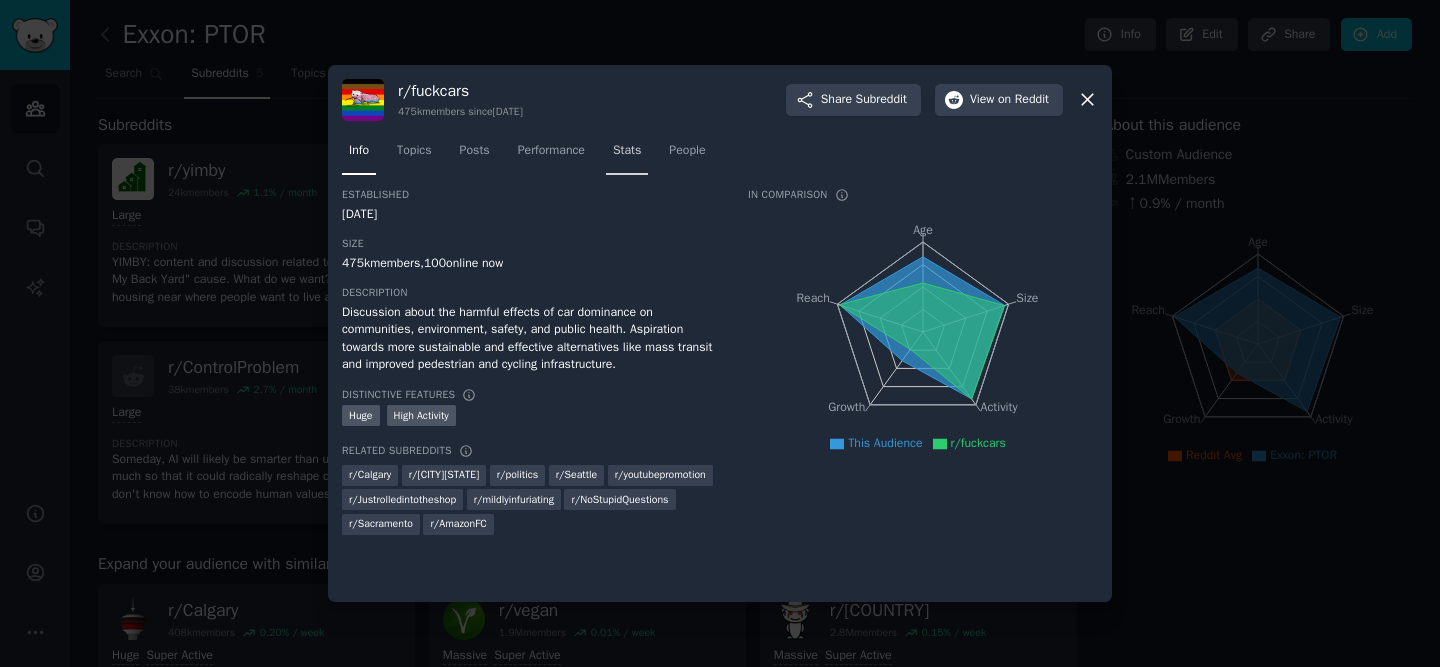 click on "Stats" at bounding box center [627, 151] 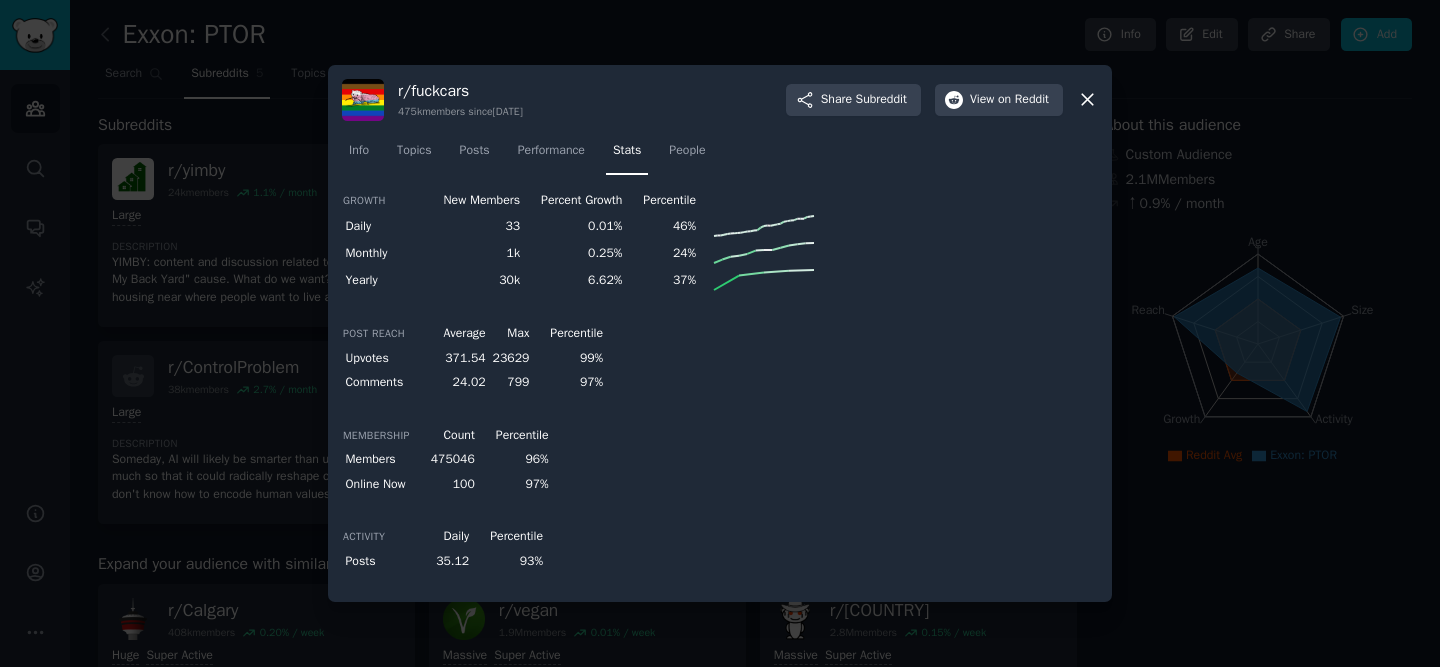 click 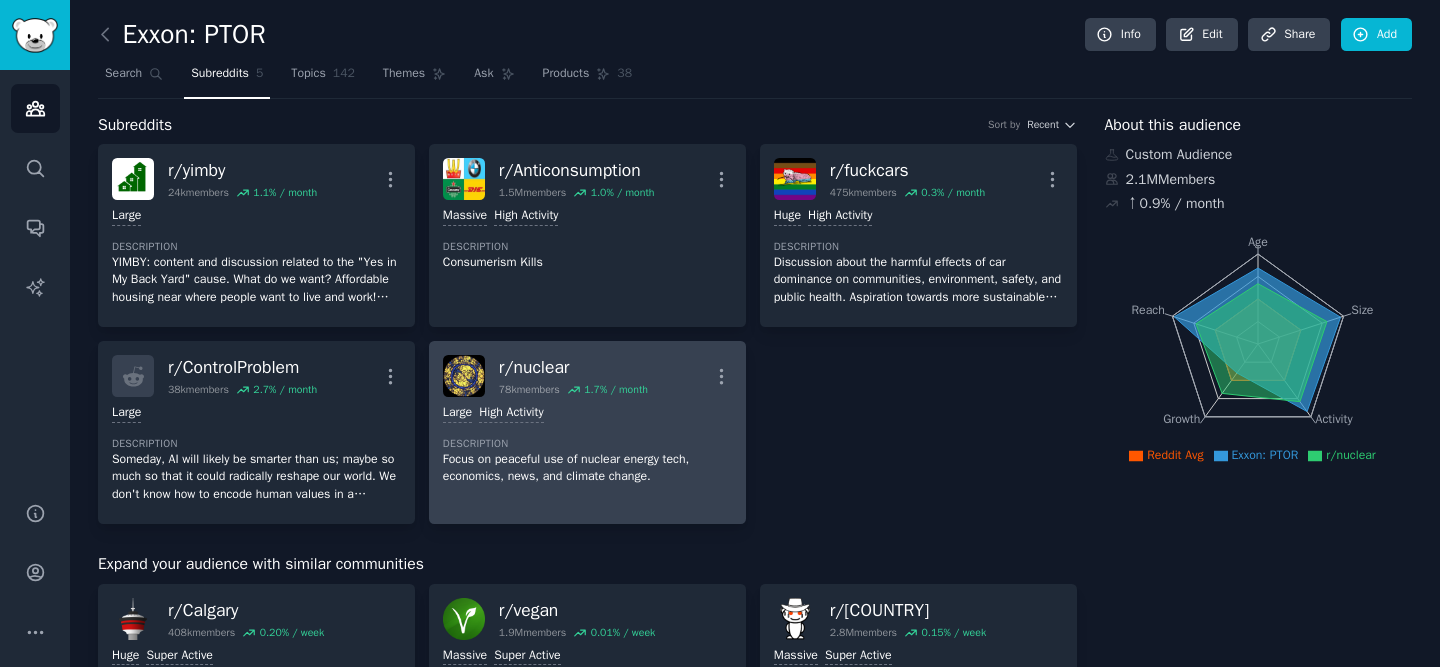 click on "Focus on peaceful use of nuclear energy tech, economics, news, and climate change." at bounding box center [587, 468] 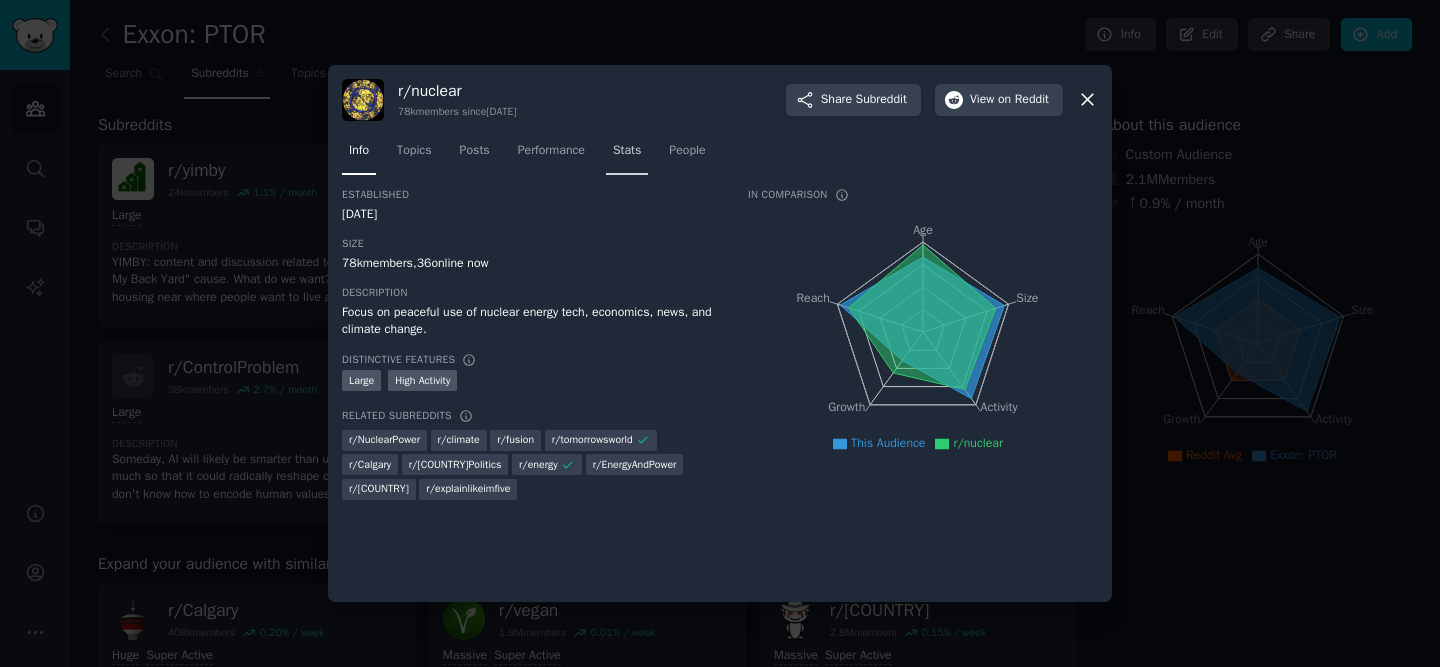 click on "Stats" at bounding box center (627, 151) 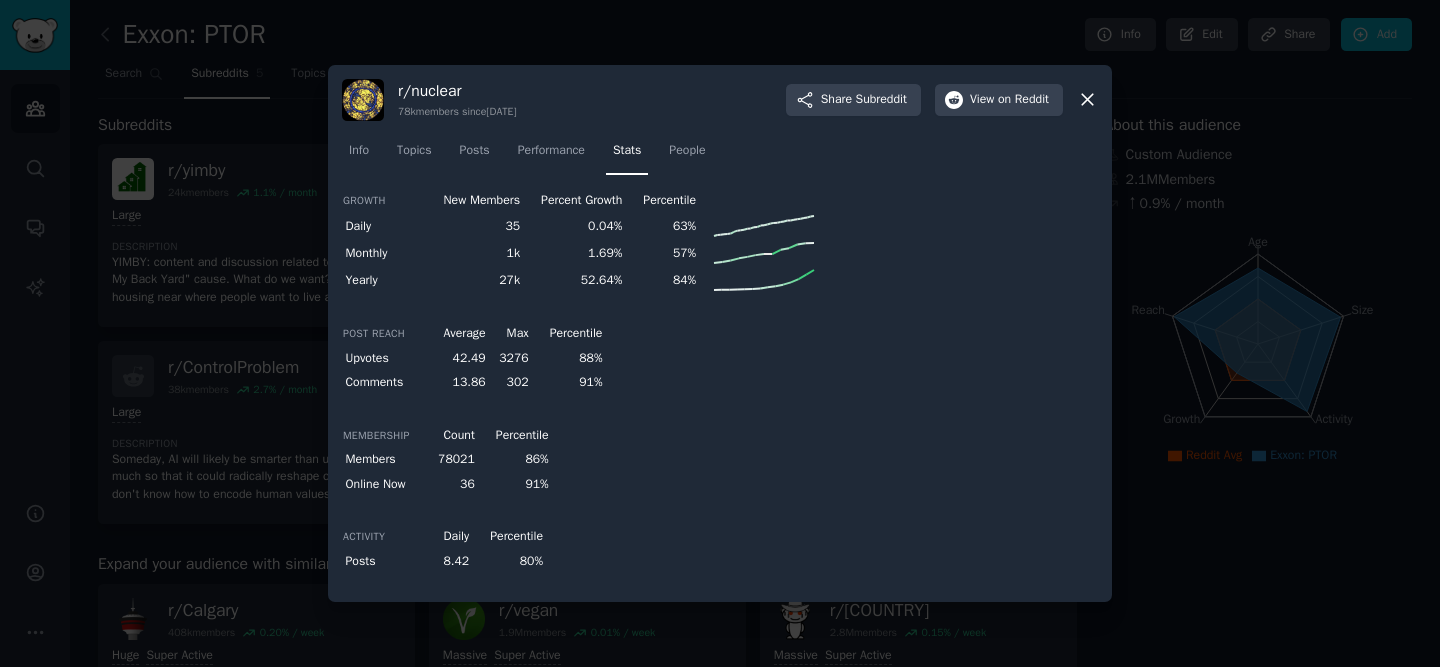 click 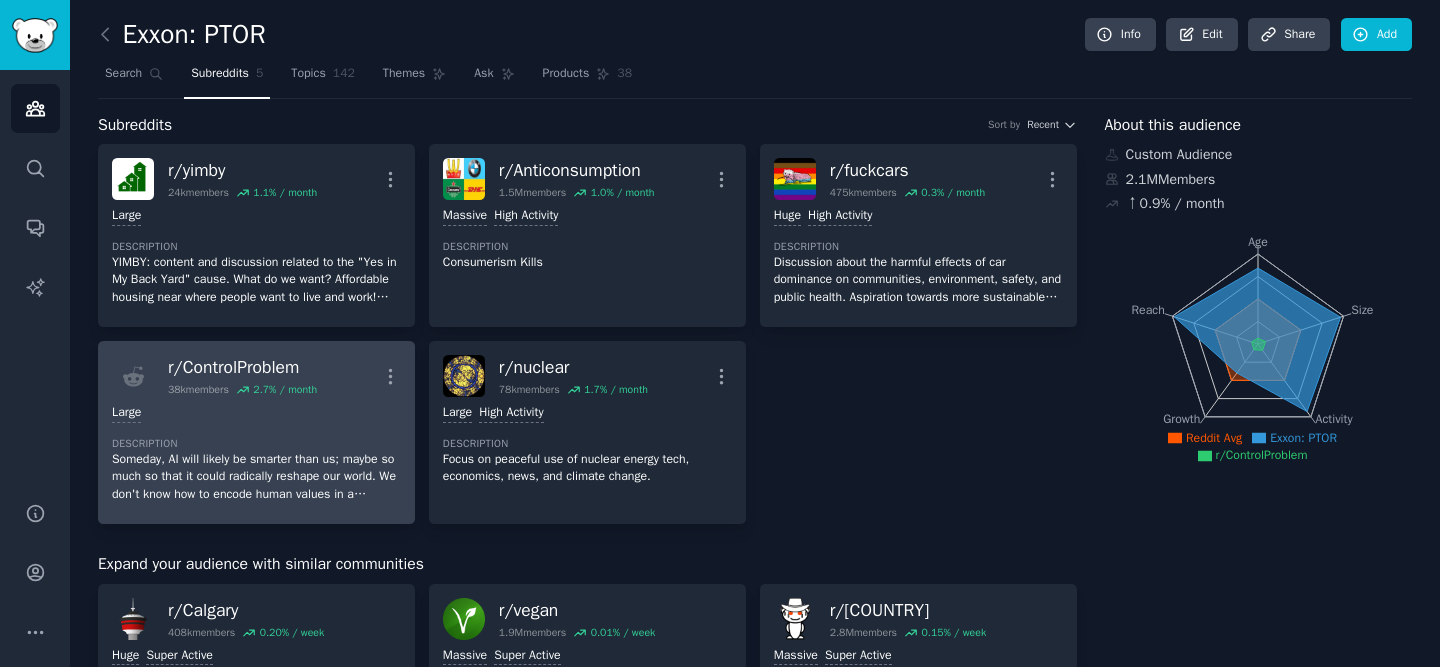 click on "Someday, AI will likely be smarter than us; maybe so much so that it could radically reshape our world. We don't know how to encode human values in a computer, so it might not care about the same things as us. If it does not care about our well-being, its acquisition of resources or self-preservation efforts could lead to human extinction.
Experts agree that this is one of the most challenging and important problems of our age.
Other terms: Superintelligence, AI Safety, Alignment Problem, AGI" at bounding box center [256, 477] 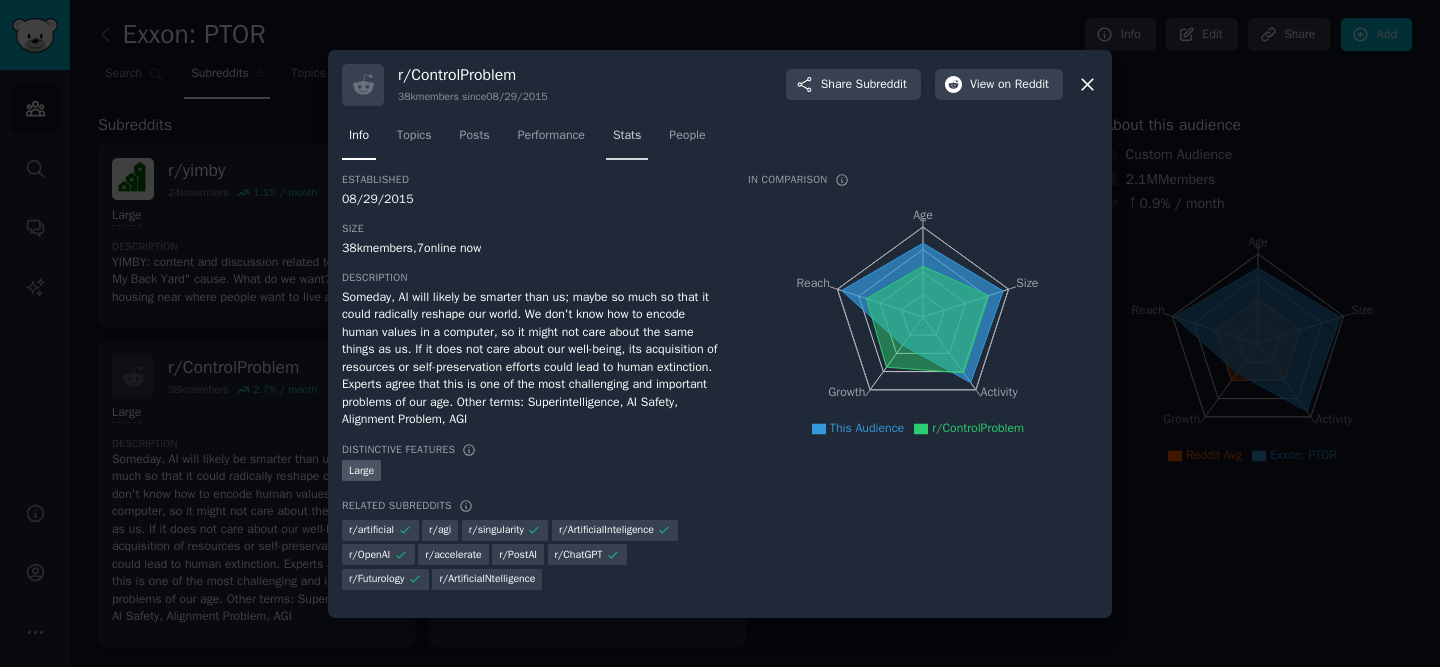 click on "Stats" at bounding box center [627, 136] 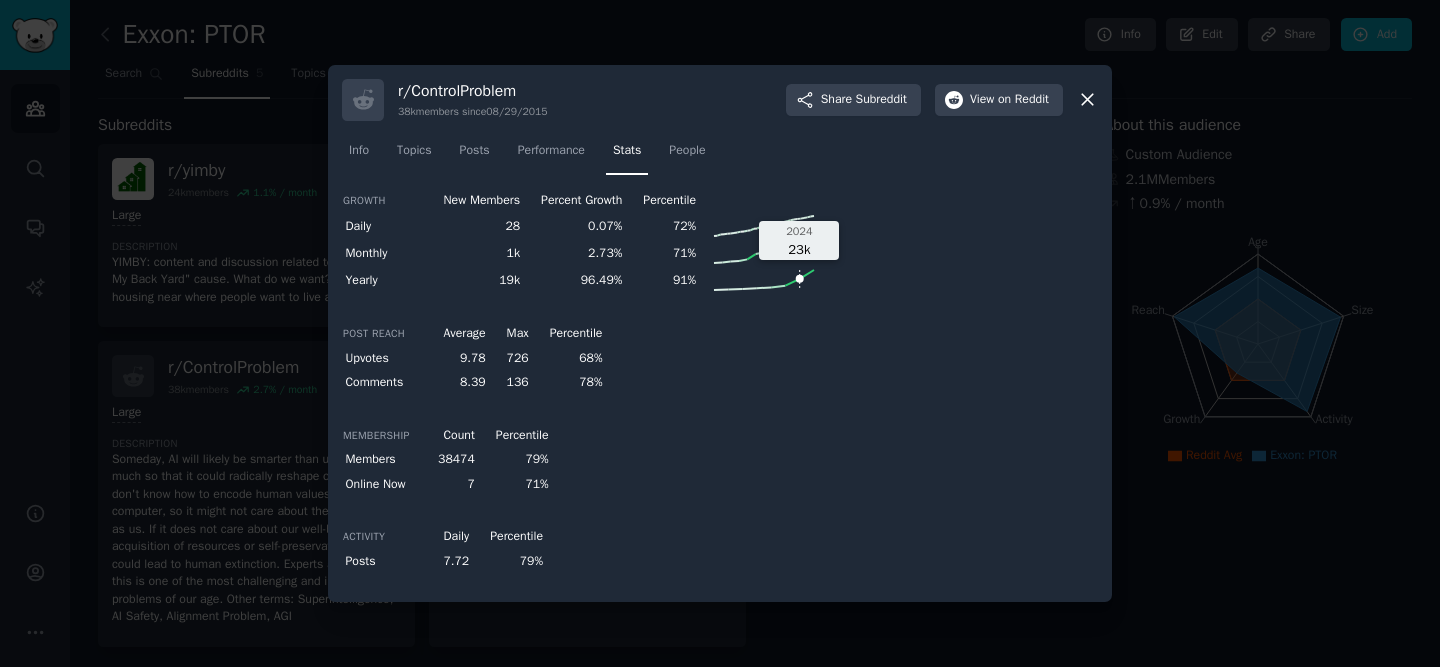 click 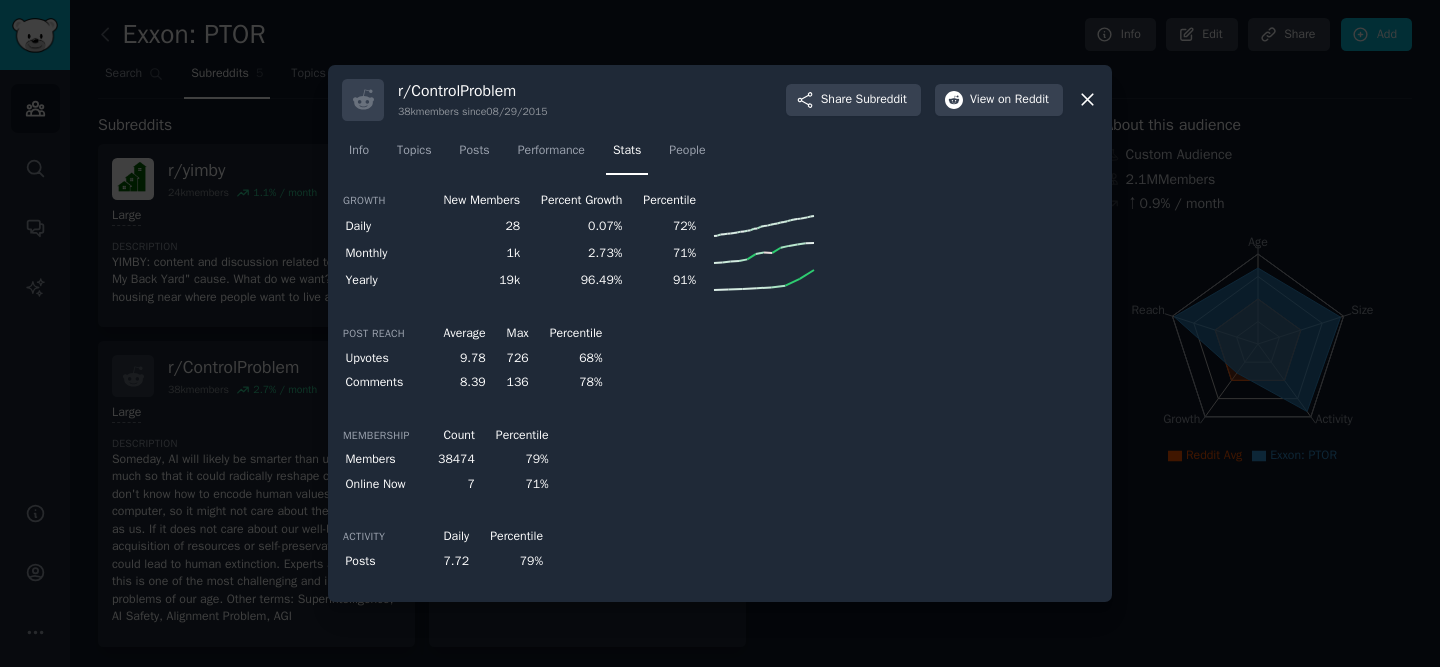 click on "r/ ControlProblem 38k  members since  [DATE] Share  Subreddit View  on Reddit" at bounding box center [720, 100] 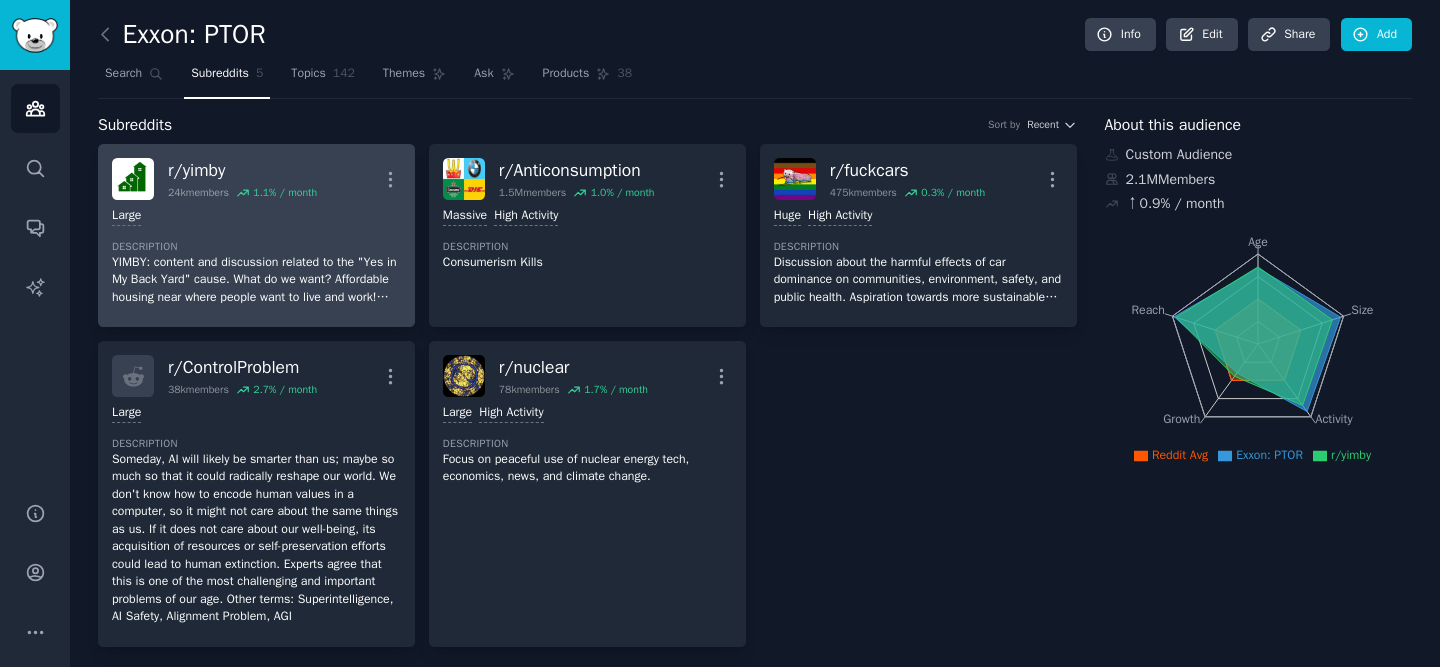 click on "YIMBY: content and discussion related to the "Yes in My Back Yard" cause. What do we want? Affordable housing near where people want to live and work! When do we want it? As soon as we can safely construct it!" at bounding box center [256, 280] 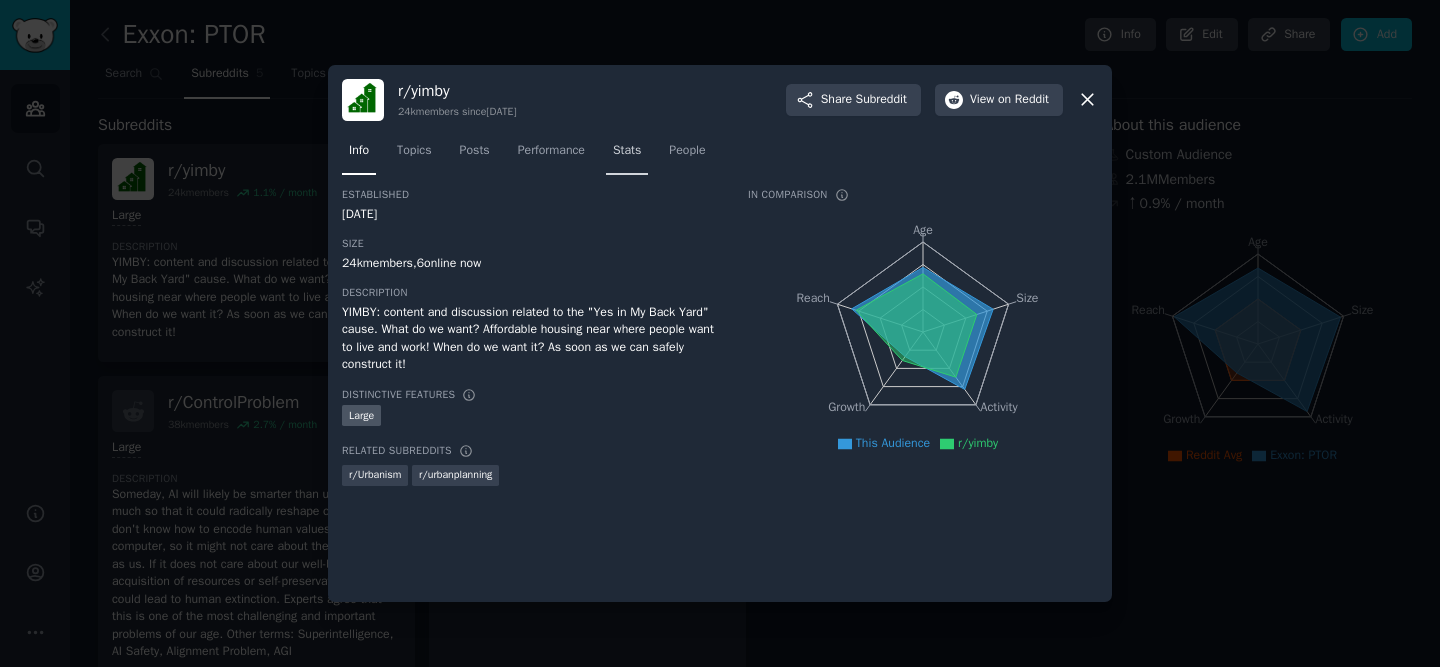 click on "Stats" at bounding box center [627, 155] 